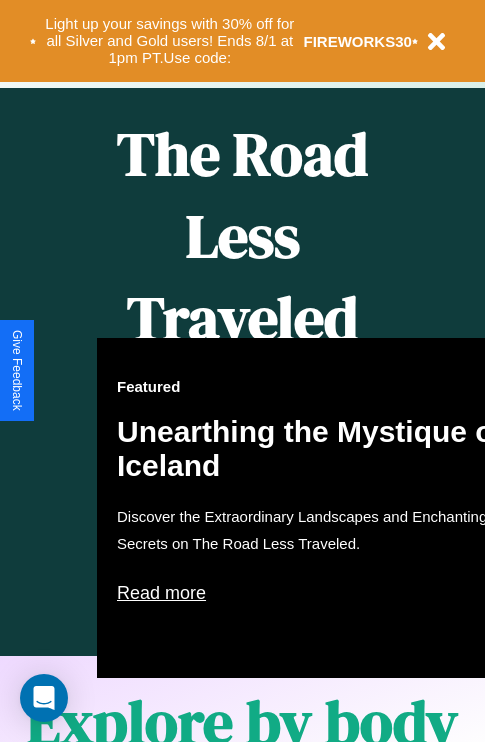 scroll, scrollTop: 817, scrollLeft: 0, axis: vertical 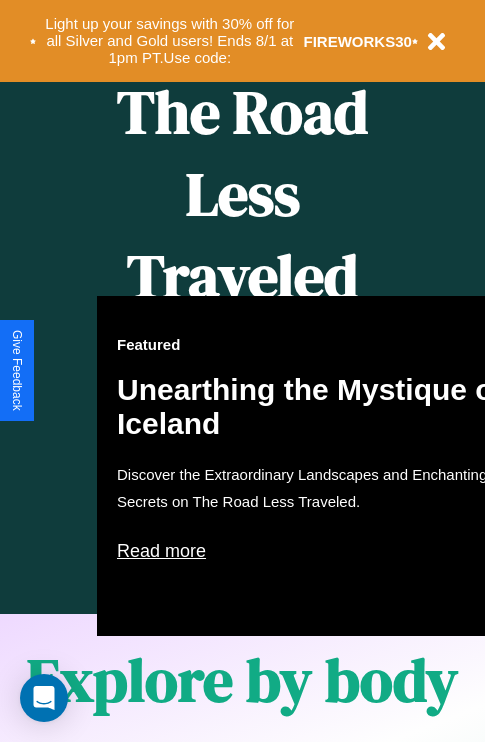 click on "Featured Unearthing the Mystique of Iceland Discover the Extraordinary Landscapes and Enchanting Secrets on The Road Less Traveled. Read more" at bounding box center (317, 466) 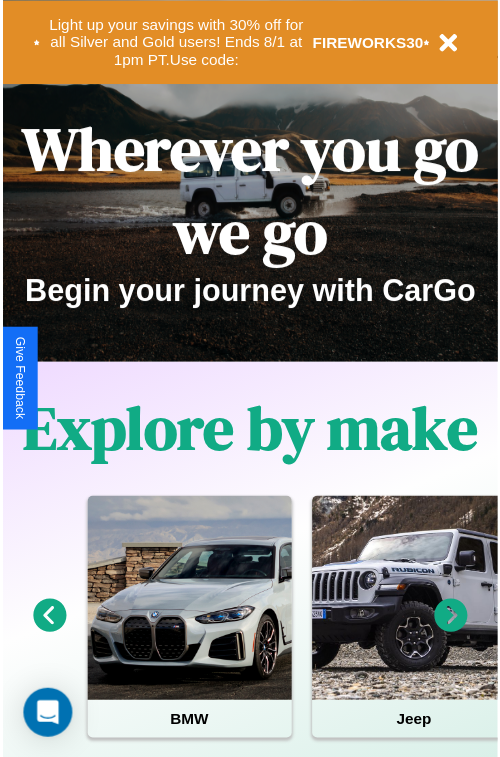 scroll, scrollTop: 0, scrollLeft: 0, axis: both 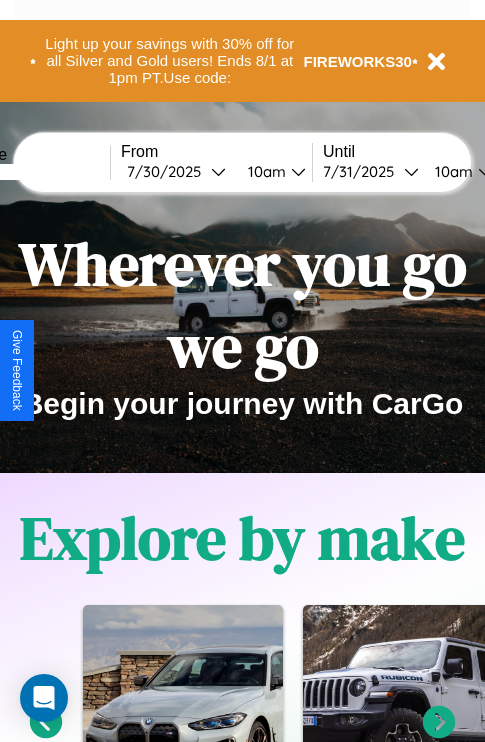 click at bounding box center [35, 172] 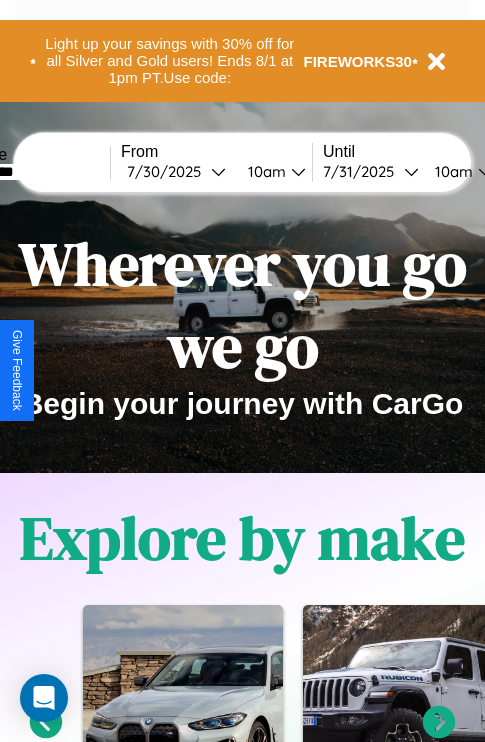 type on "*********" 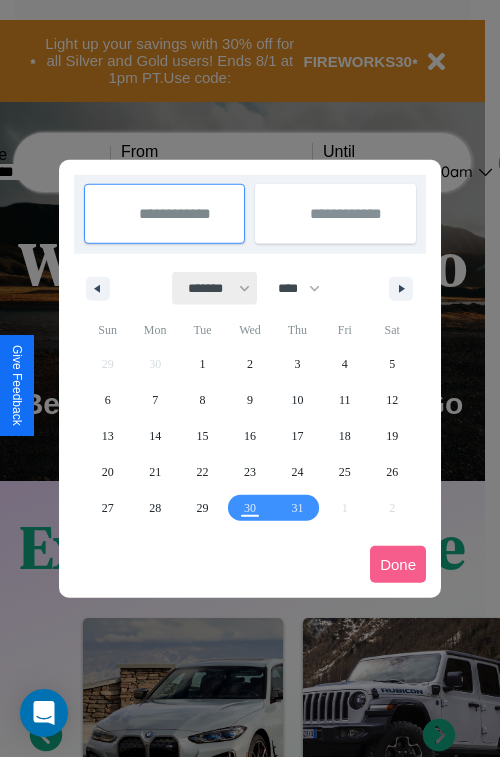 click on "******* ******** ***** ***** *** **** **** ****** ********* ******* ******** ********" at bounding box center [215, 288] 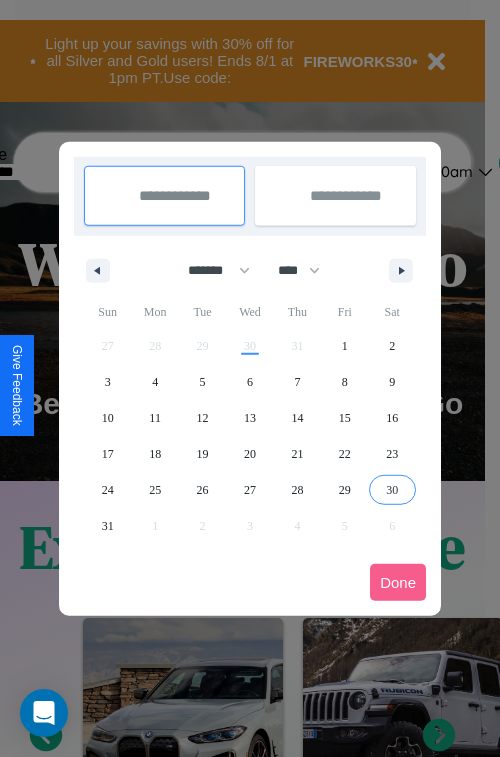 click on "30" at bounding box center [392, 490] 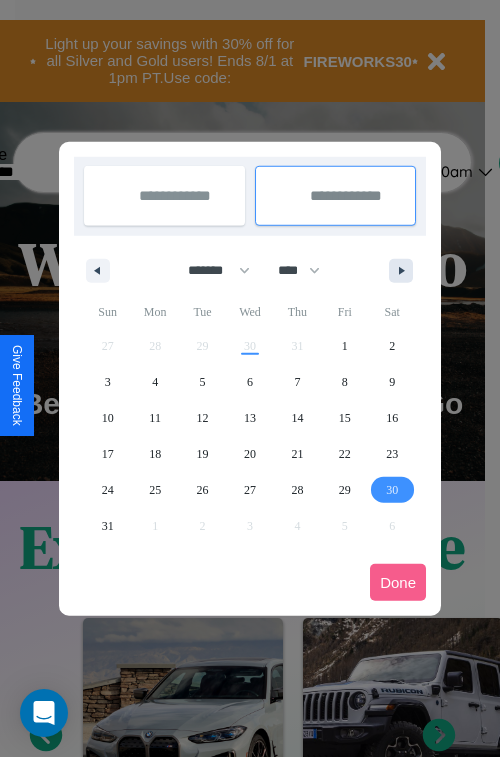 click at bounding box center [405, 271] 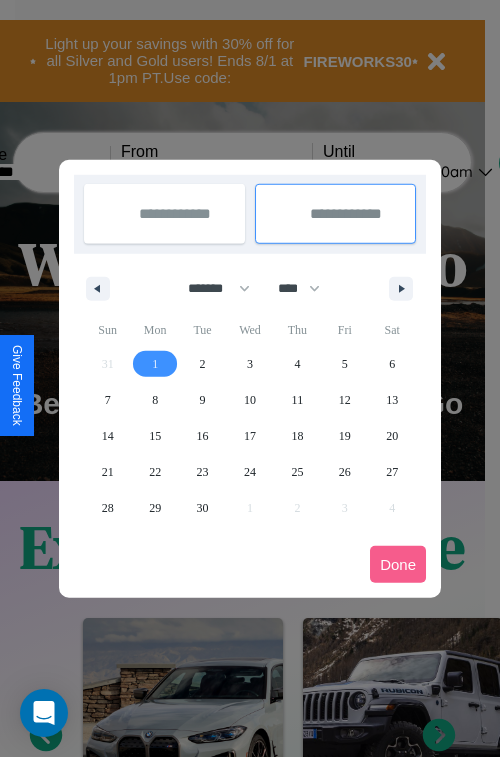 click on "1" at bounding box center [155, 364] 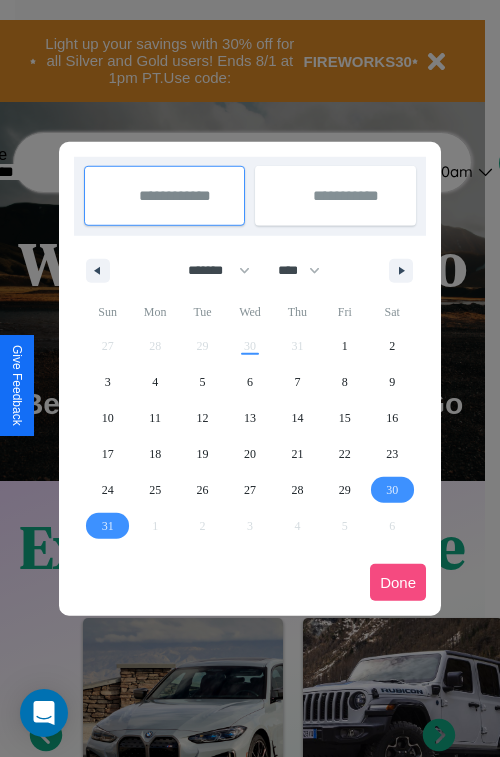 click on "Done" at bounding box center (398, 582) 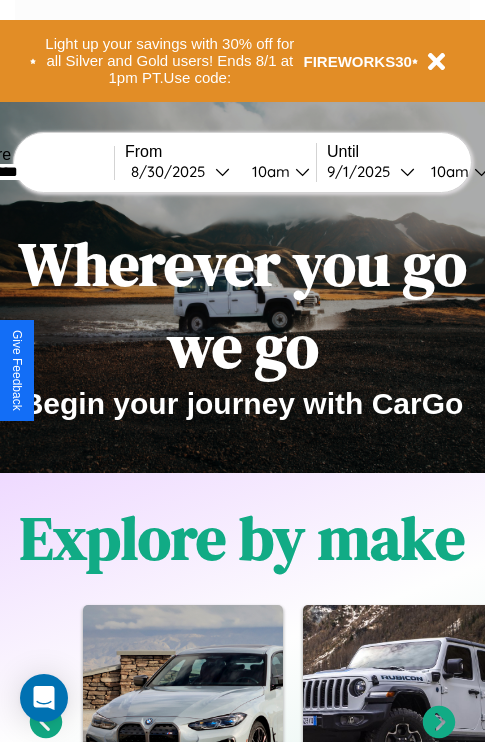 click on "10am" at bounding box center (268, 171) 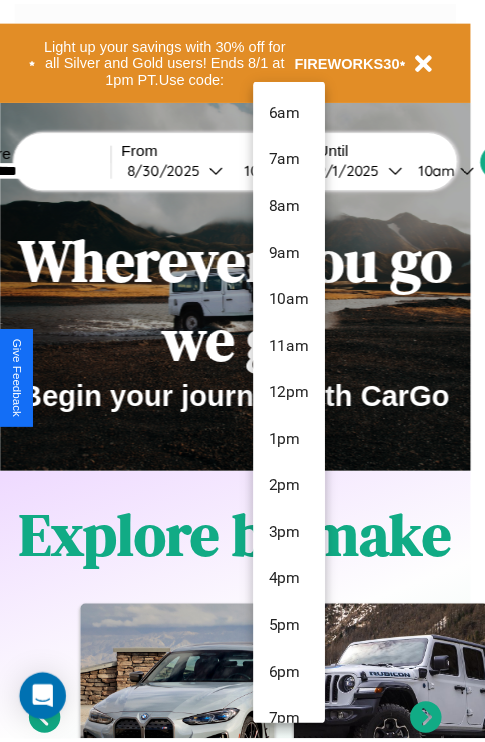 scroll, scrollTop: 67, scrollLeft: 0, axis: vertical 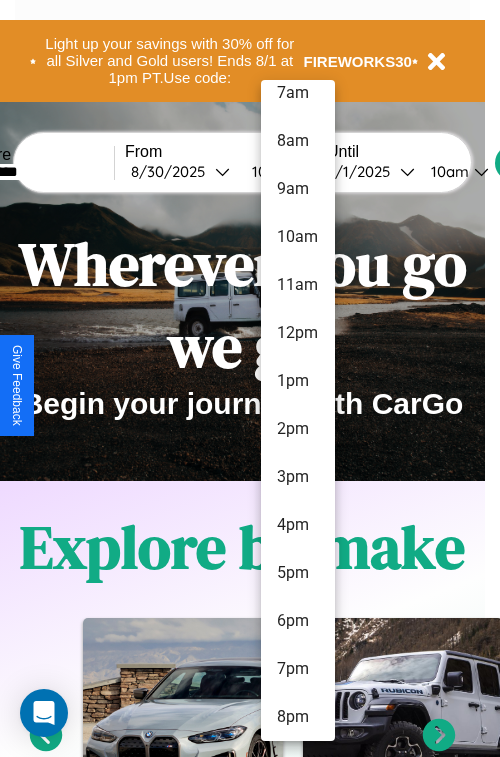 click on "8pm" at bounding box center [298, 717] 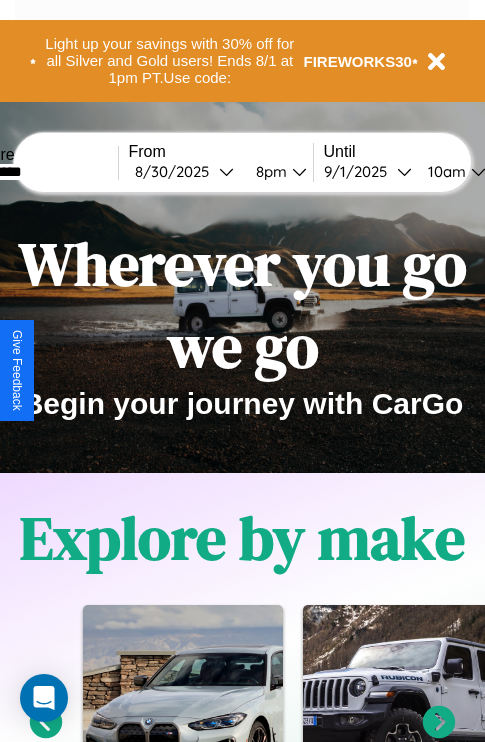 scroll, scrollTop: 0, scrollLeft: 68, axis: horizontal 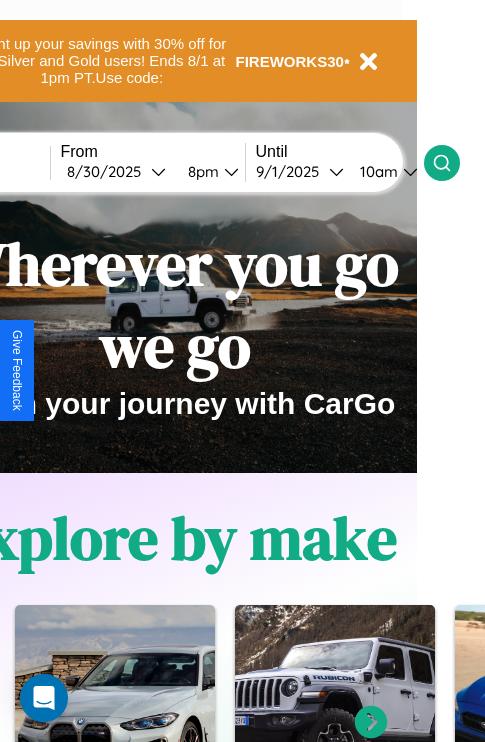 click 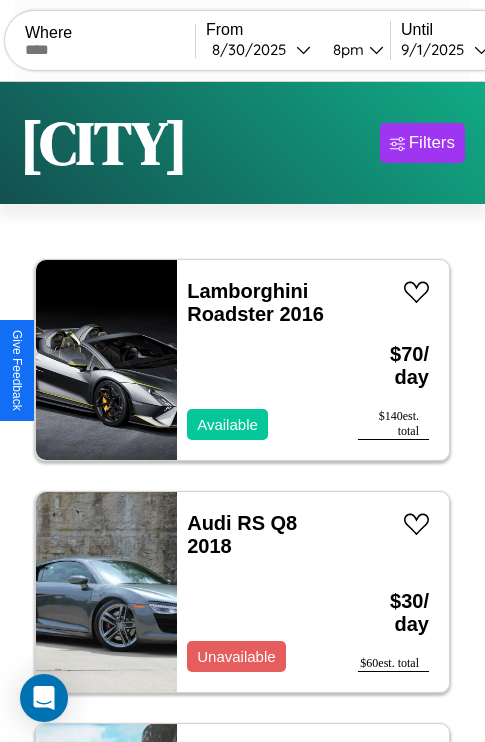 scroll, scrollTop: 66, scrollLeft: 0, axis: vertical 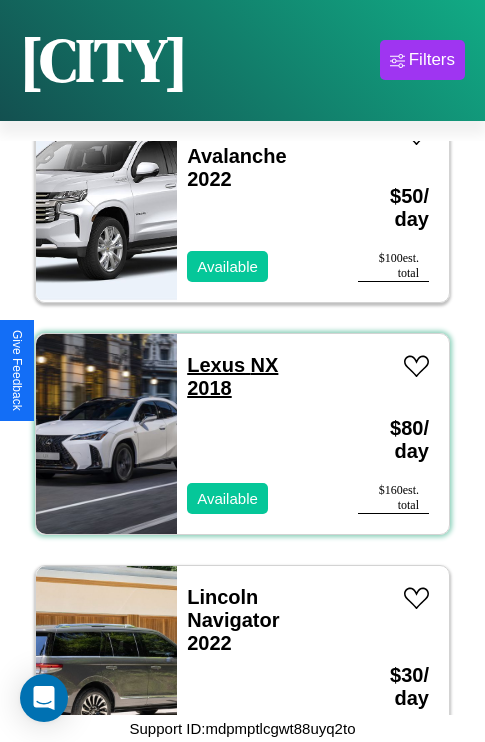 click on "Lexus   NX   2018" at bounding box center (232, 376) 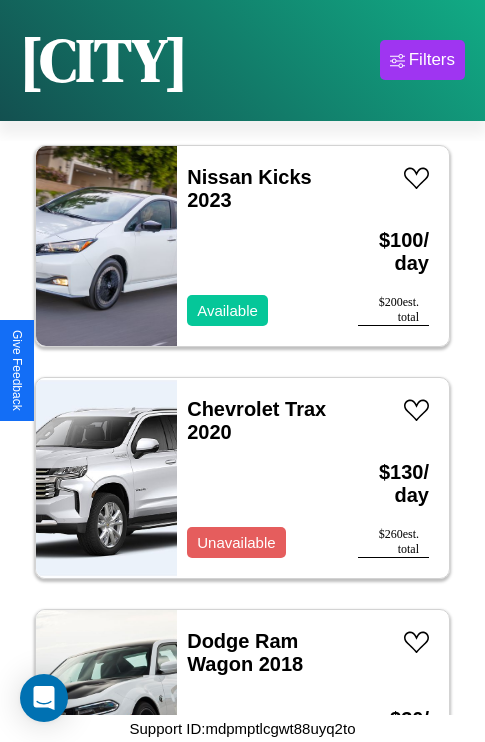 scroll, scrollTop: 7035, scrollLeft: 0, axis: vertical 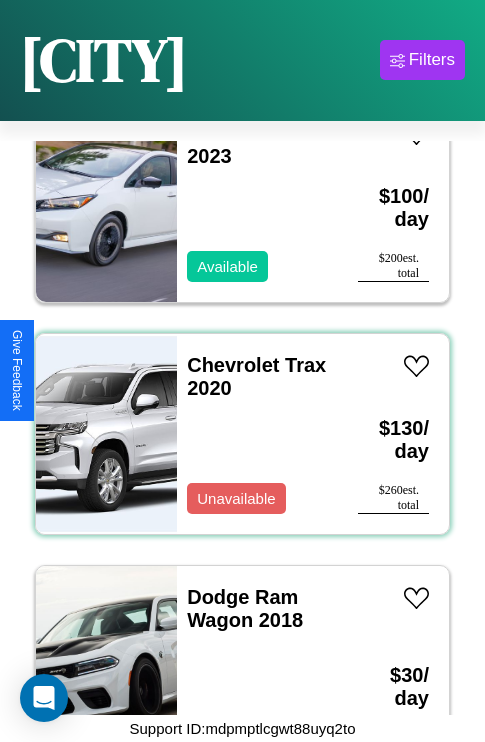 click on "Chevrolet   Trax   2020 Unavailable" at bounding box center [257, 434] 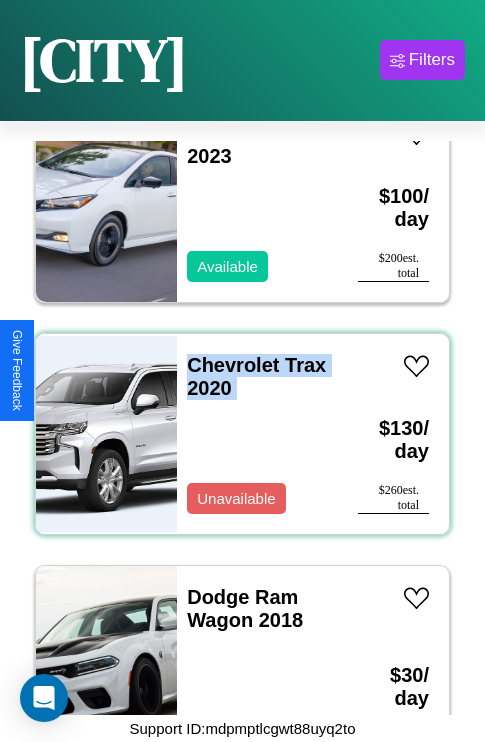 click on "Chevrolet   Trax   2020 Unavailable" at bounding box center (257, 434) 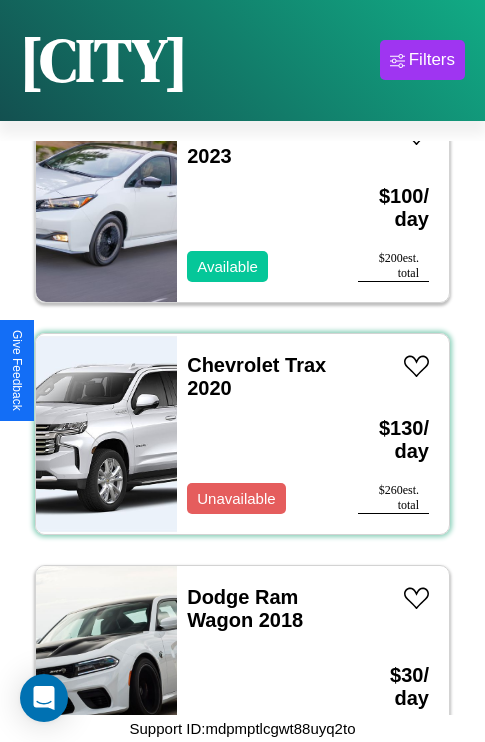 click on "Chevrolet   Trax   2020 Unavailable" at bounding box center [257, 434] 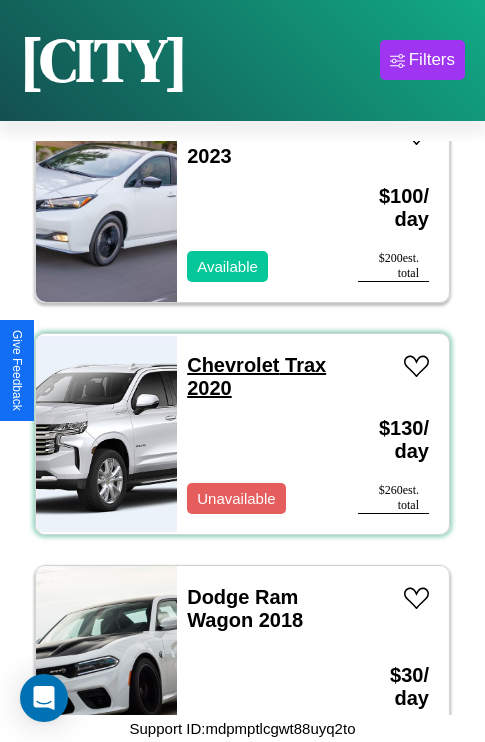 click on "Chevrolet   Trax   2020" at bounding box center [256, 376] 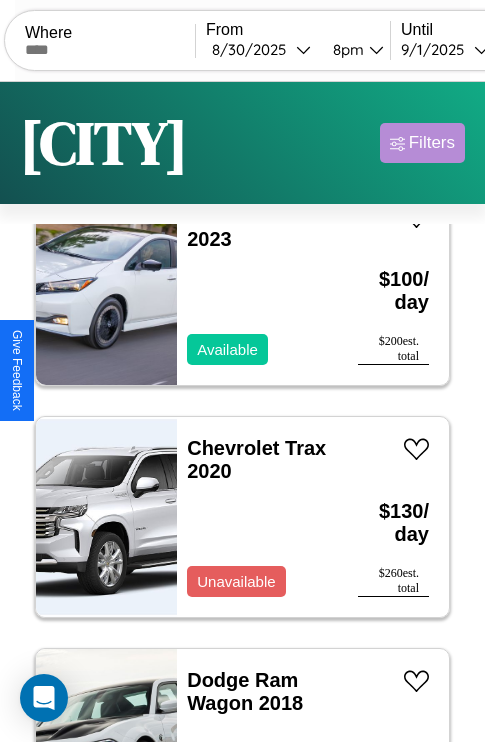 click on "Filters" at bounding box center [432, 143] 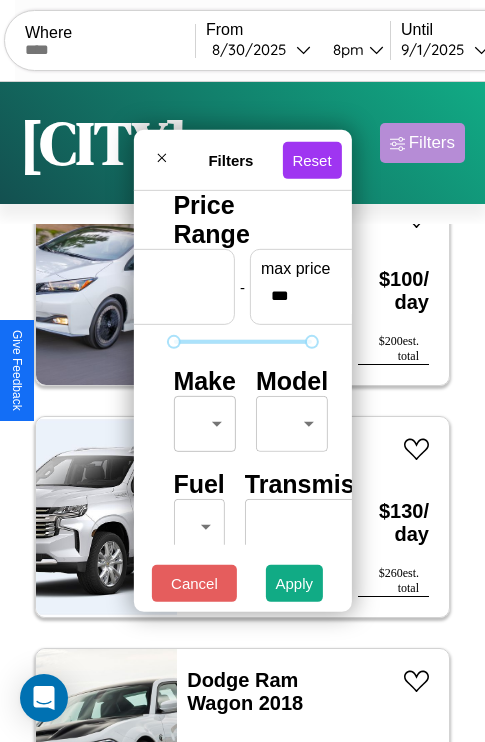 scroll, scrollTop: 59, scrollLeft: 0, axis: vertical 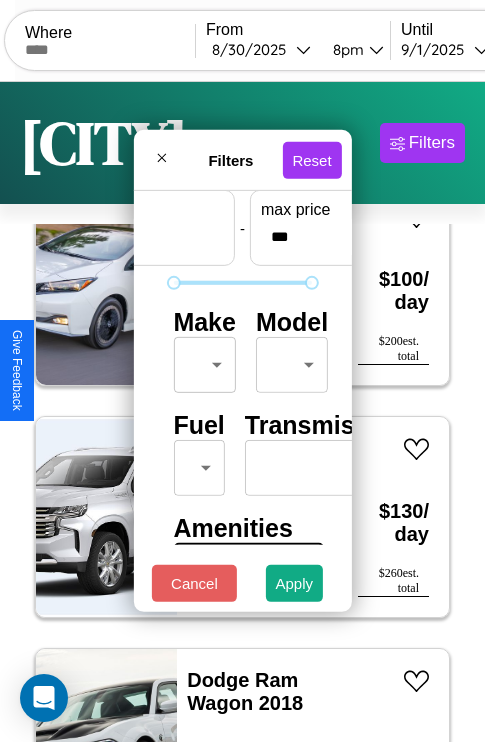 click on "CarGo Where From [DATE] [TIME] Until [DATE] [TIME] Become a Host Login Sign Up [CITY] Filters 35 cars in this area These cars can be picked up in this city. Lamborghini Roadster 2016 Available $ 70 / day $ 140 est. total Audi RS Q8 2018 Unavailable $ 30 / day $ 60 est. total Fiat Spider 2000 2024 Available $ 80 / day $ 160 est. total Acura CL 2014 Available $ 50 / day $ 100 est. total Dodge Viper 2014 Available $ 50 / day $ 100 est. total Aston Martin Vanquish Zagato 2016 Available $ 140 / day $ 280 est. total Jaguar Vanden Plas 2018 Available $ 190 / day $ 380 est. total Toyota Prius V 2017 Available $ 200 / day $ 400 est. total Volkswagen Rabbit 2016 Unavailable $ 30 / day $ 60 est. total Chrysler Viper 2014 Available $ 200 / day $ 400 est. total Volvo VHD 2014 Available $ 150 / day $ 300 est. total Chevrolet Avalanche 2022 Available $ 50 / day $ 100 est. total Lexus NX 2018 Available $ 80 / day $ 160 est. total $" at bounding box center (242, 412) 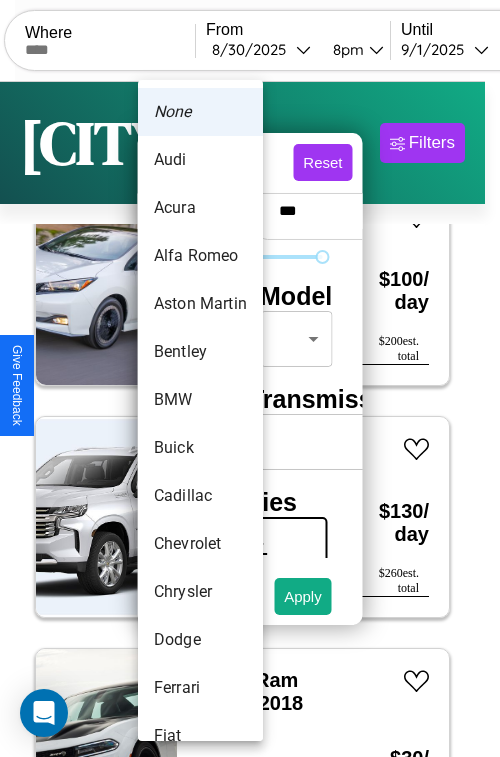 click on "BMW" at bounding box center [200, 400] 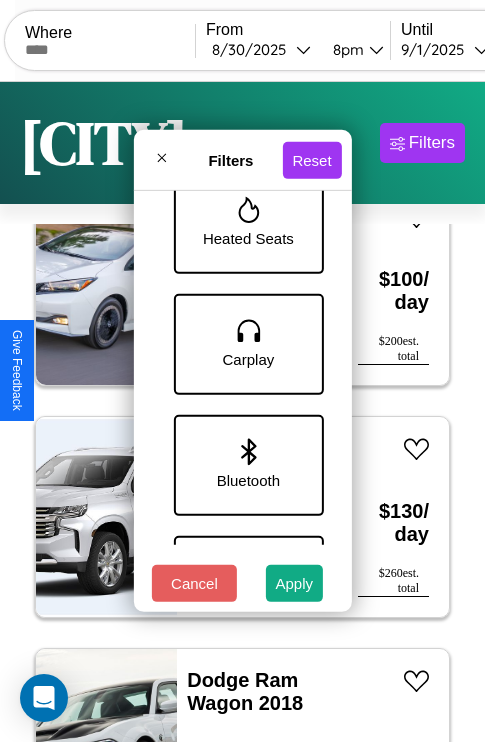 scroll, scrollTop: 1374, scrollLeft: 0, axis: vertical 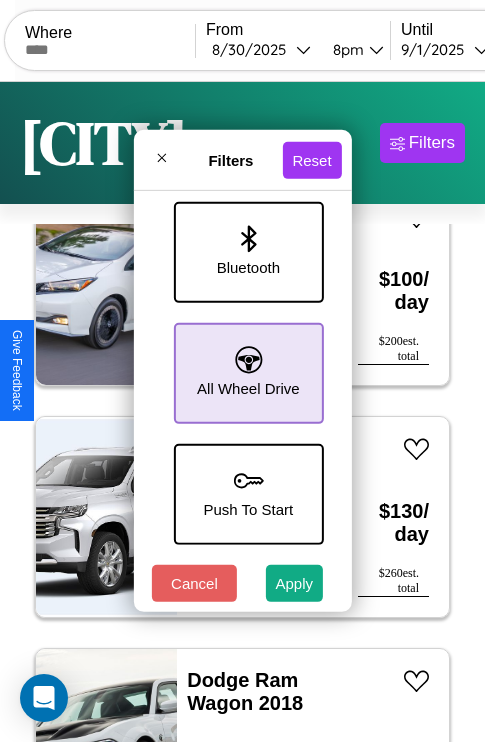 click 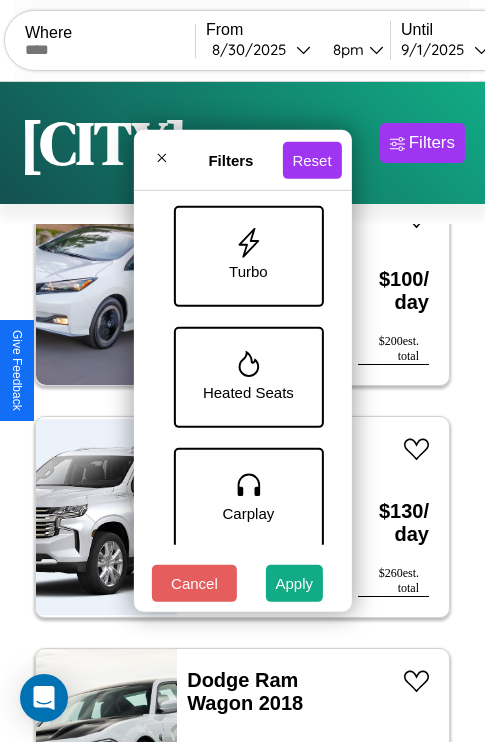 scroll, scrollTop: 772, scrollLeft: 0, axis: vertical 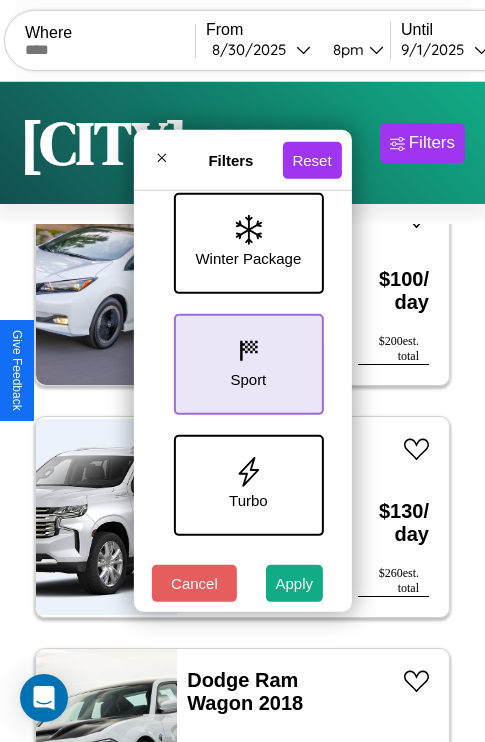 click 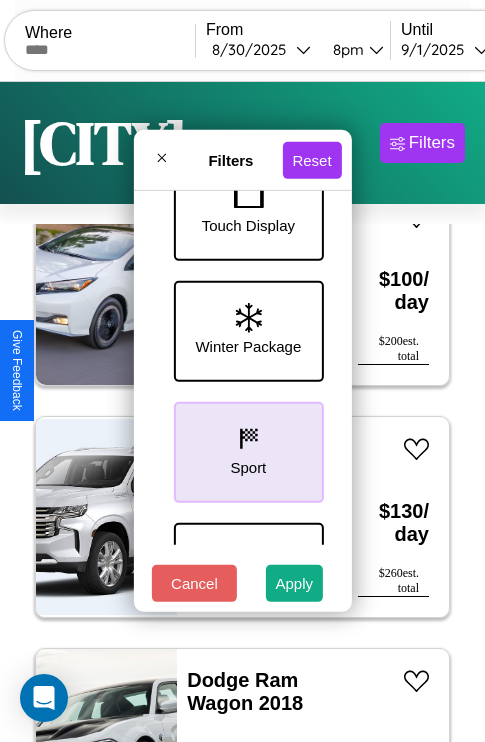 scroll, scrollTop: 651, scrollLeft: 0, axis: vertical 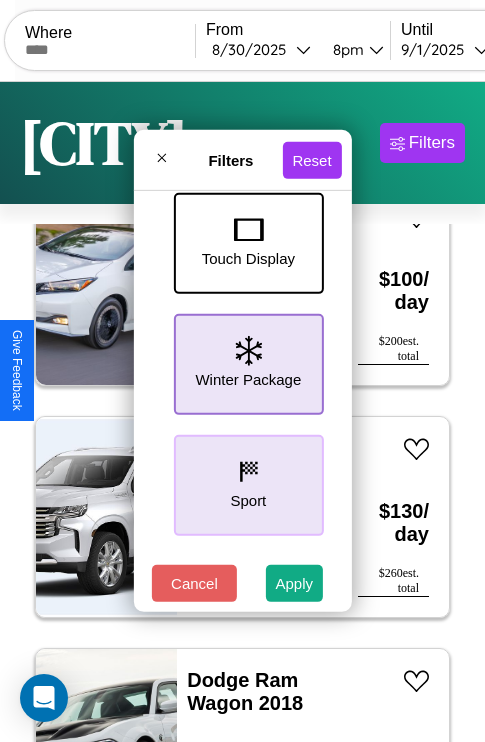 click 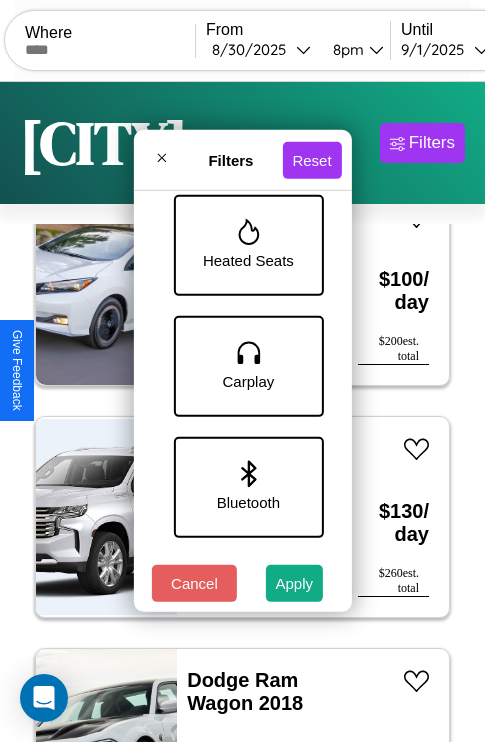 scroll, scrollTop: 1135, scrollLeft: 0, axis: vertical 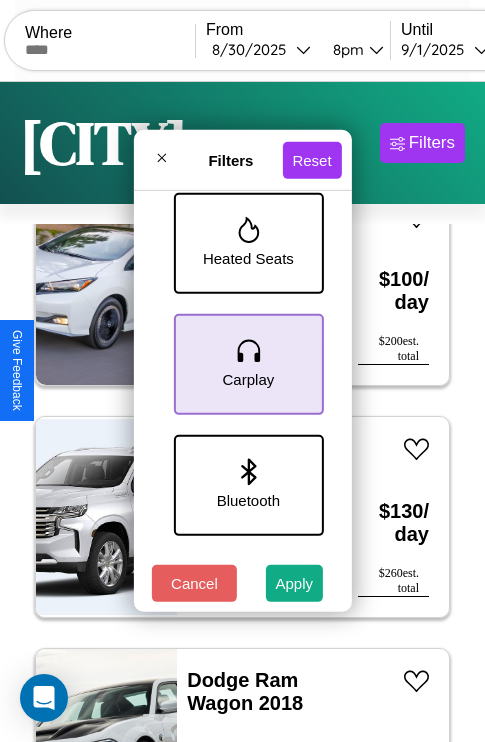 click 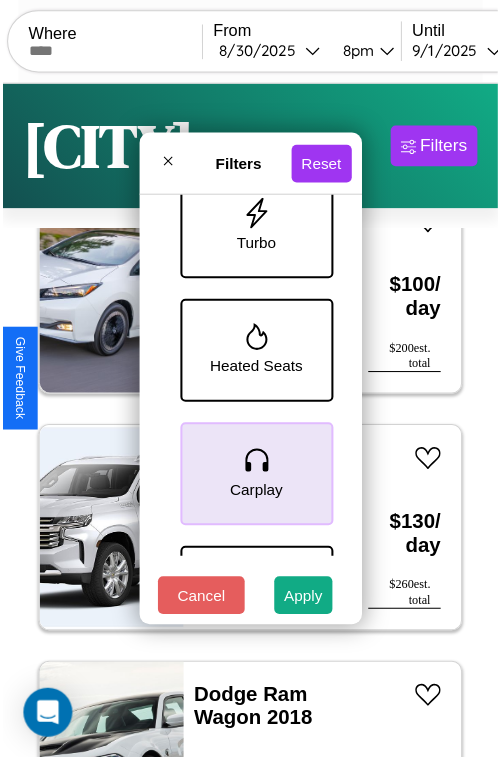 scroll, scrollTop: 893, scrollLeft: 0, axis: vertical 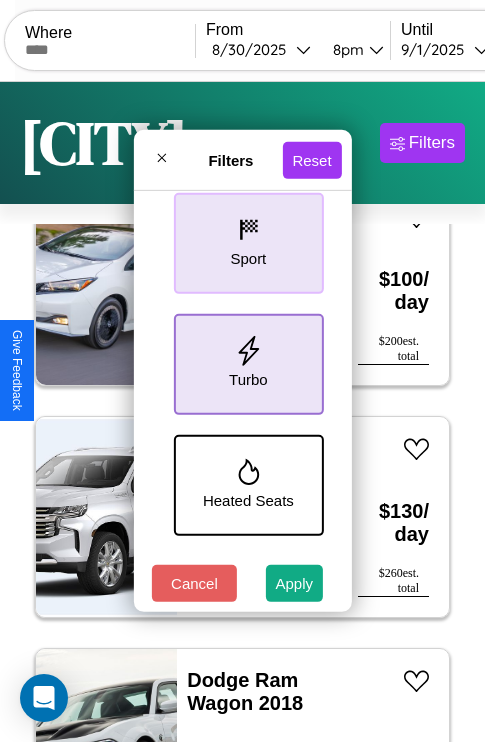 click 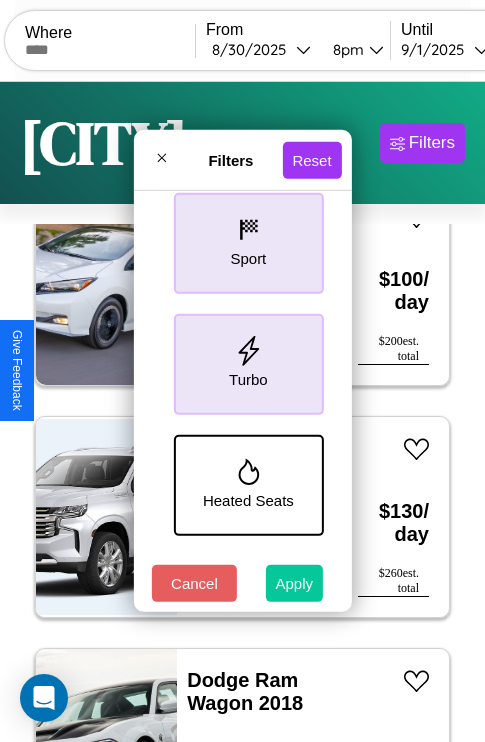 click on "Apply" at bounding box center (295, 583) 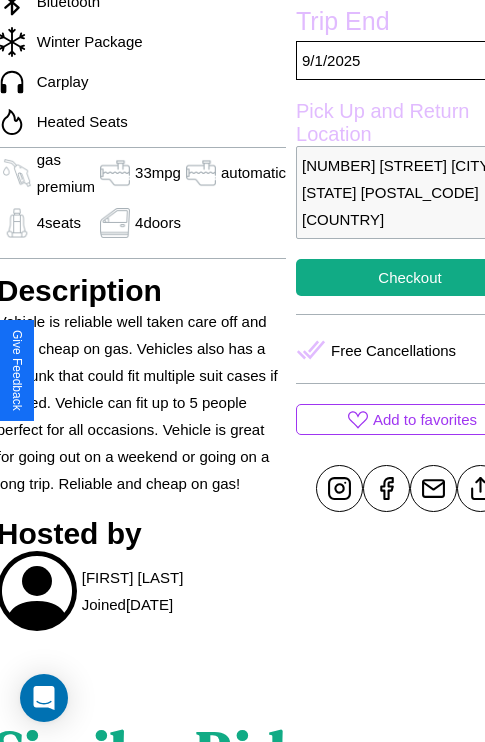 scroll, scrollTop: 710, scrollLeft: 87, axis: both 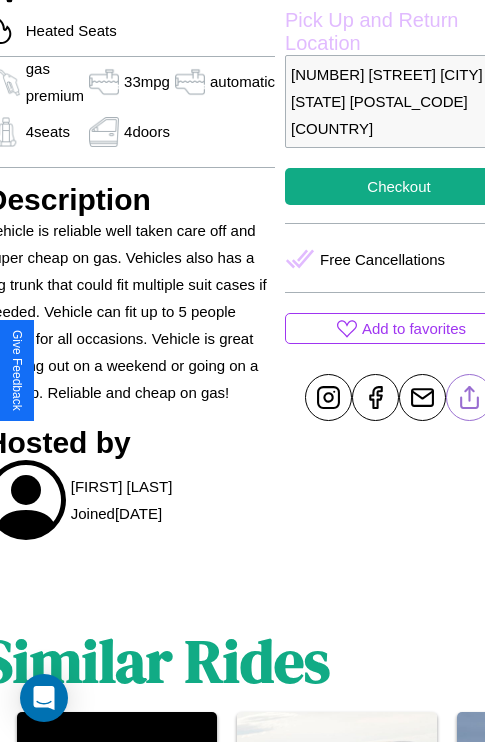 click 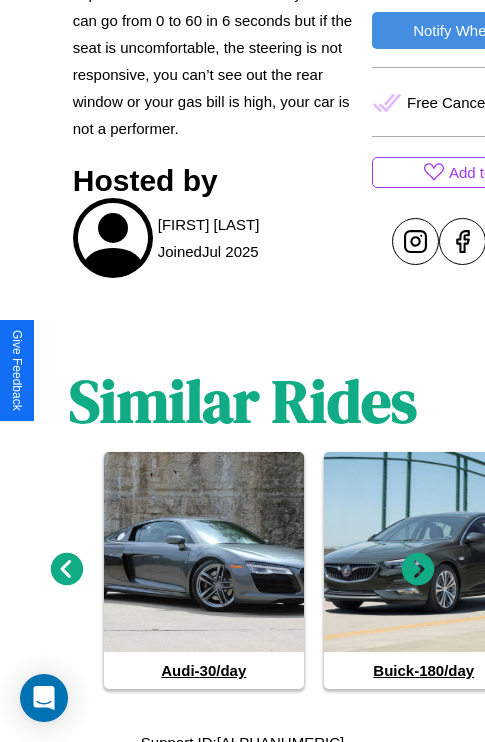 scroll, scrollTop: 831, scrollLeft: 0, axis: vertical 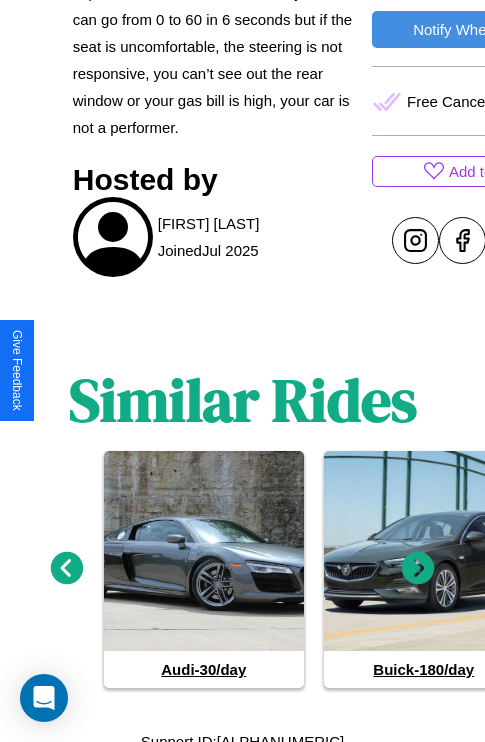 click 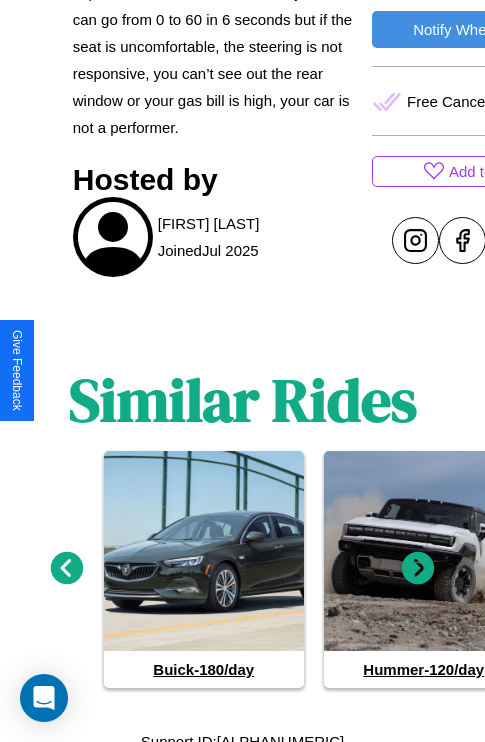 click 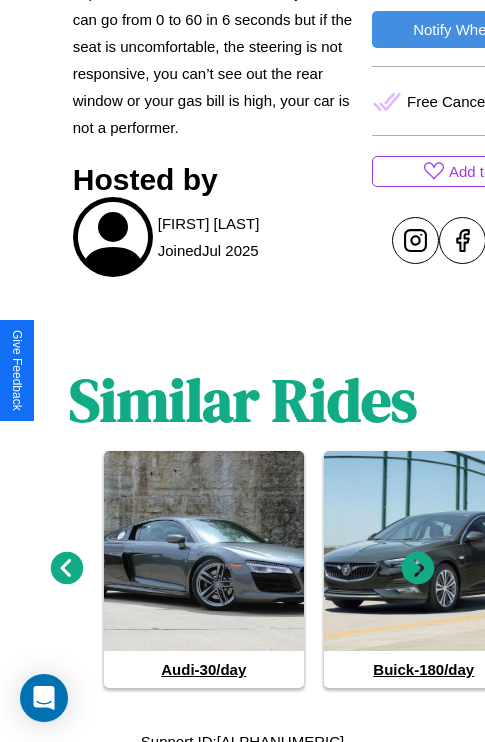click 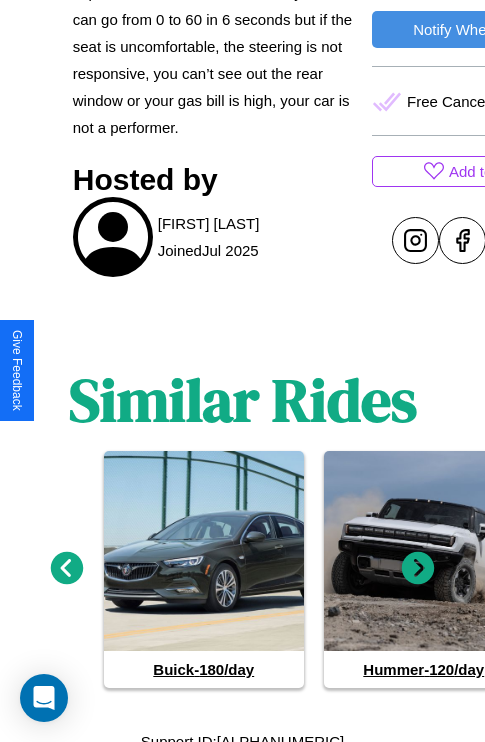 click 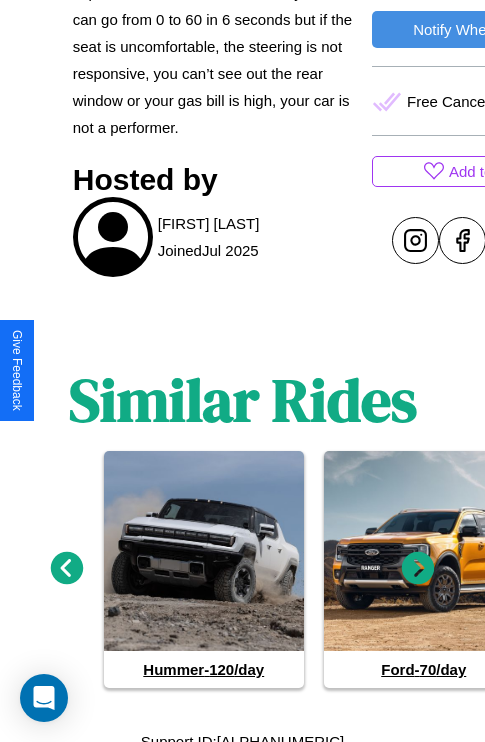 click 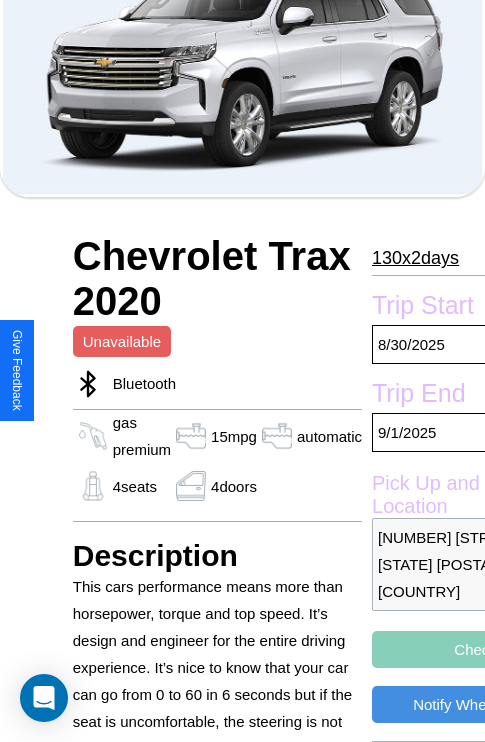 scroll, scrollTop: 62, scrollLeft: 0, axis: vertical 